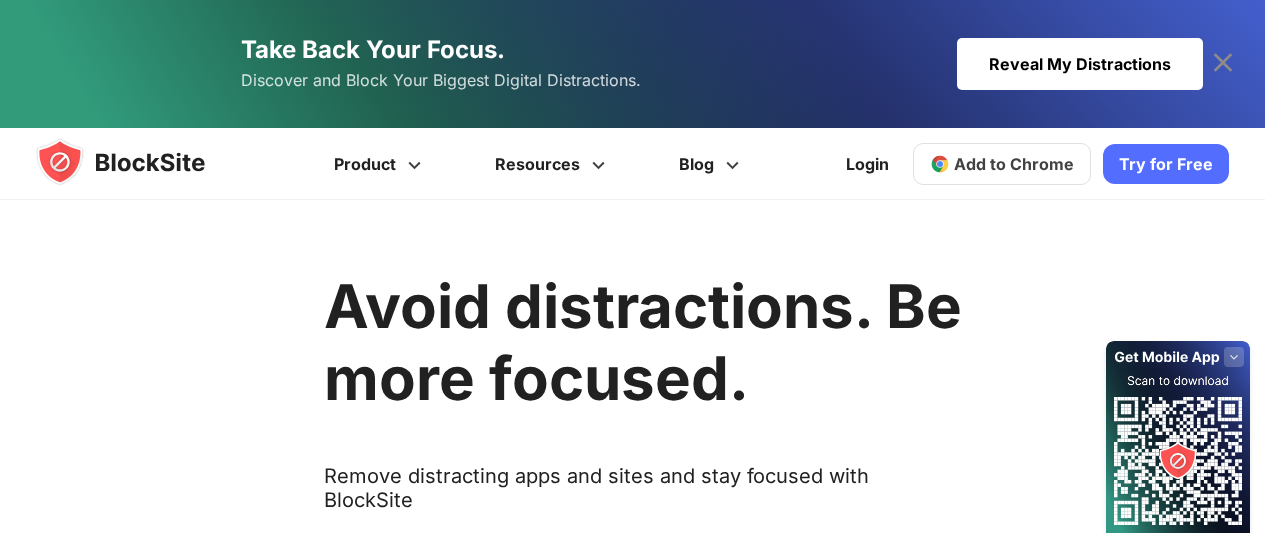 scroll, scrollTop: 0, scrollLeft: 0, axis: both 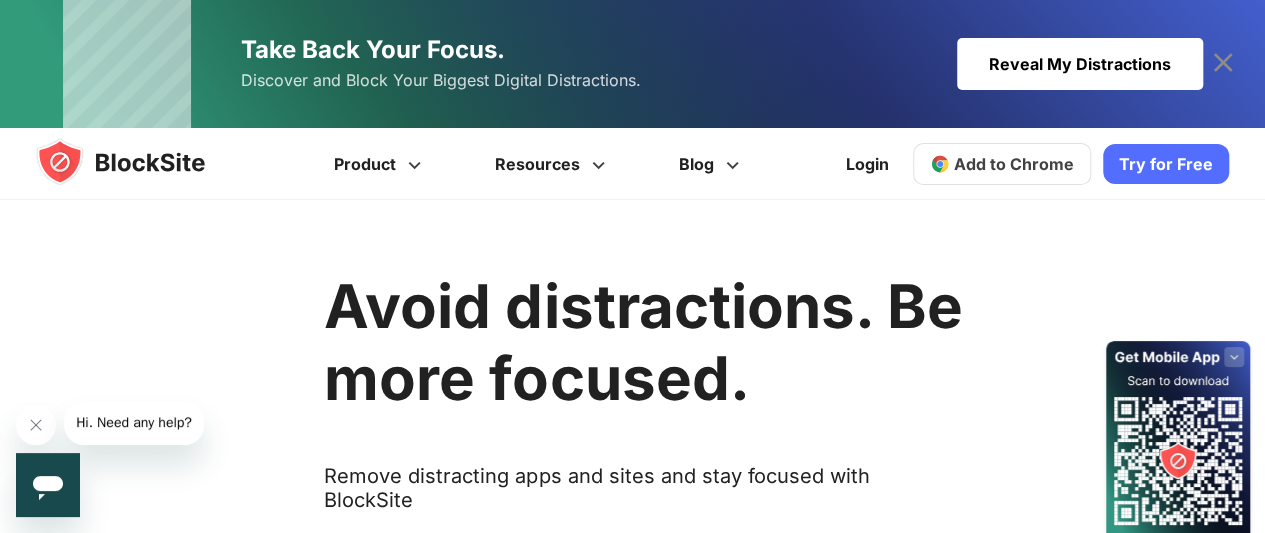 click on "Hi. Need any help?" at bounding box center (134, 422) 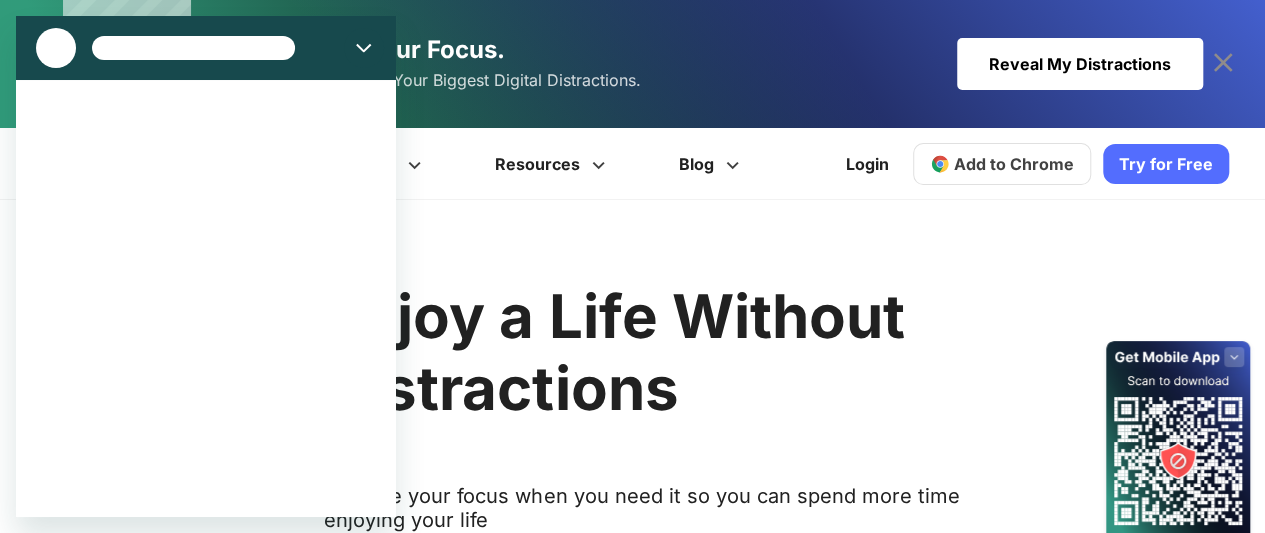 scroll, scrollTop: 0, scrollLeft: 0, axis: both 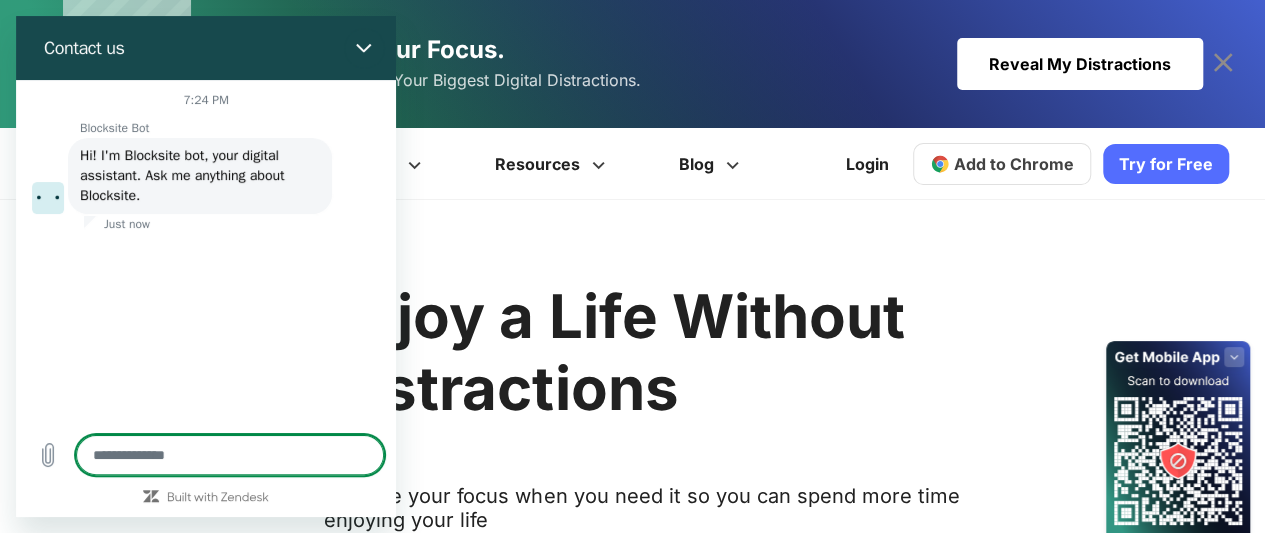 type on "*" 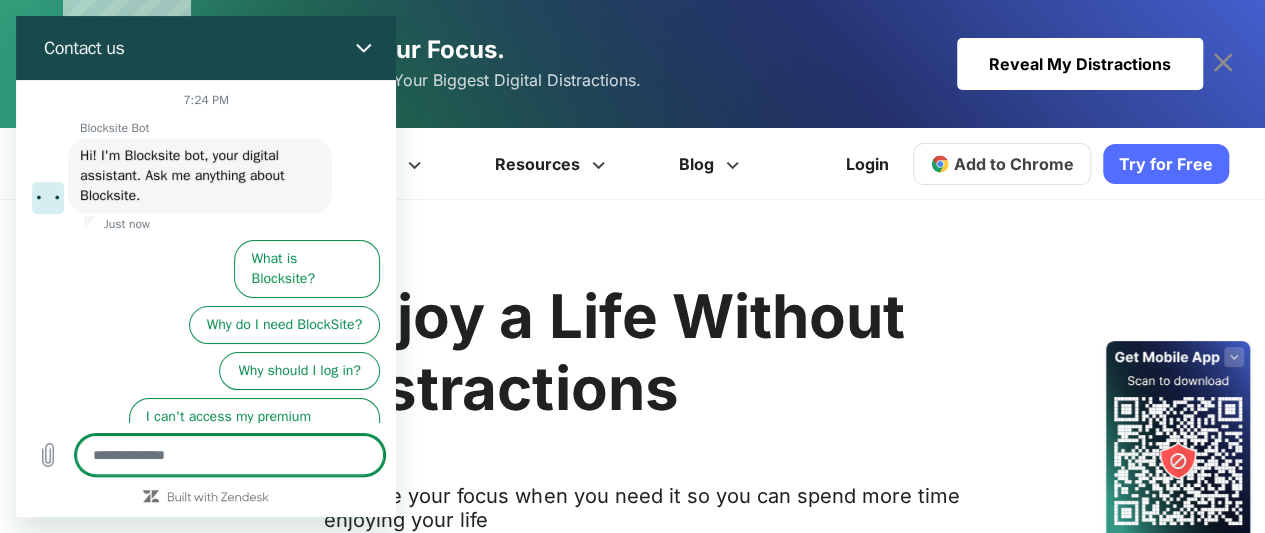 scroll, scrollTop: 40, scrollLeft: 0, axis: vertical 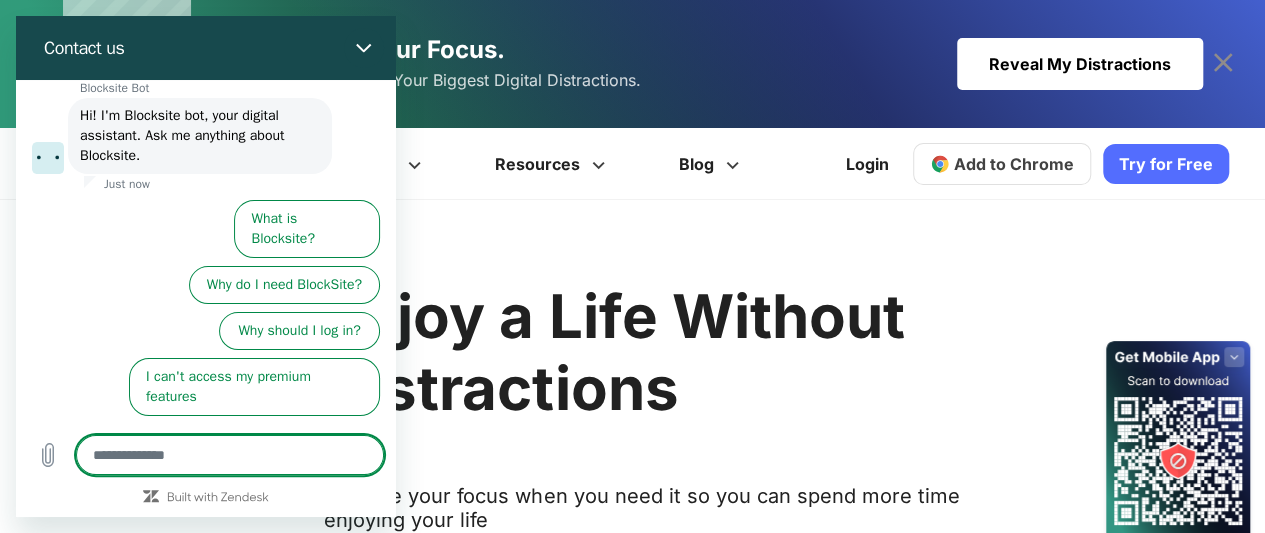 type on "*" 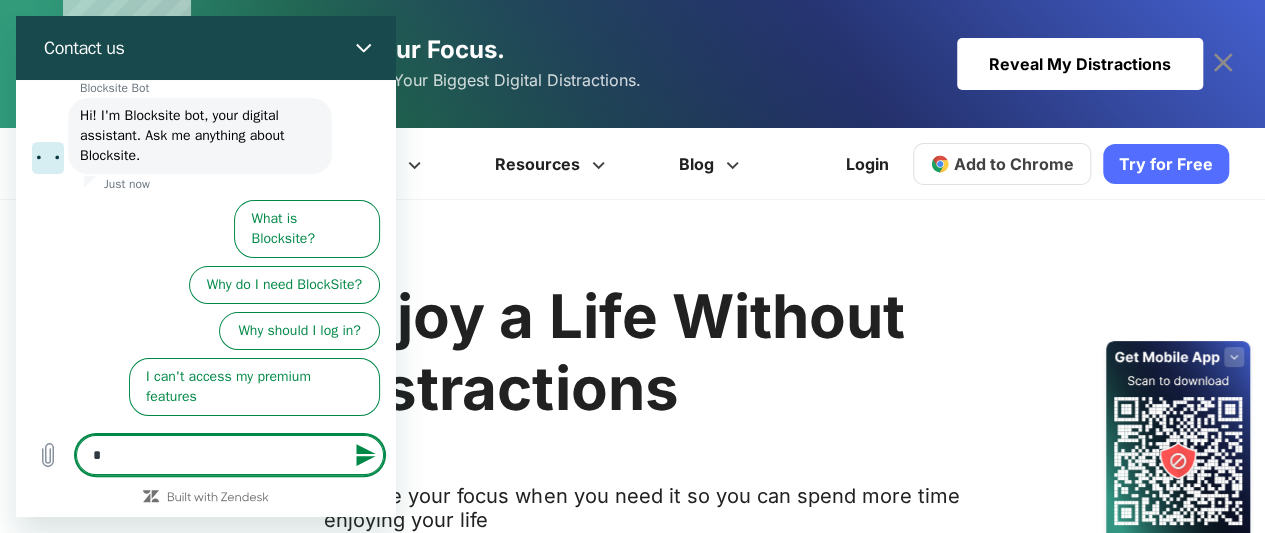 type on "**" 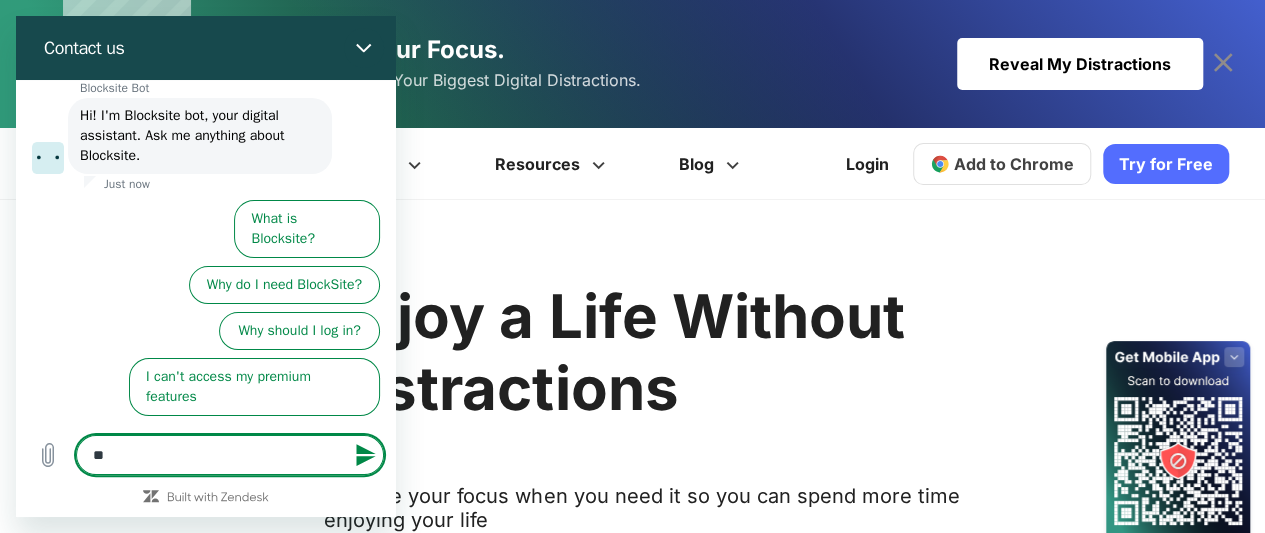 type on "***" 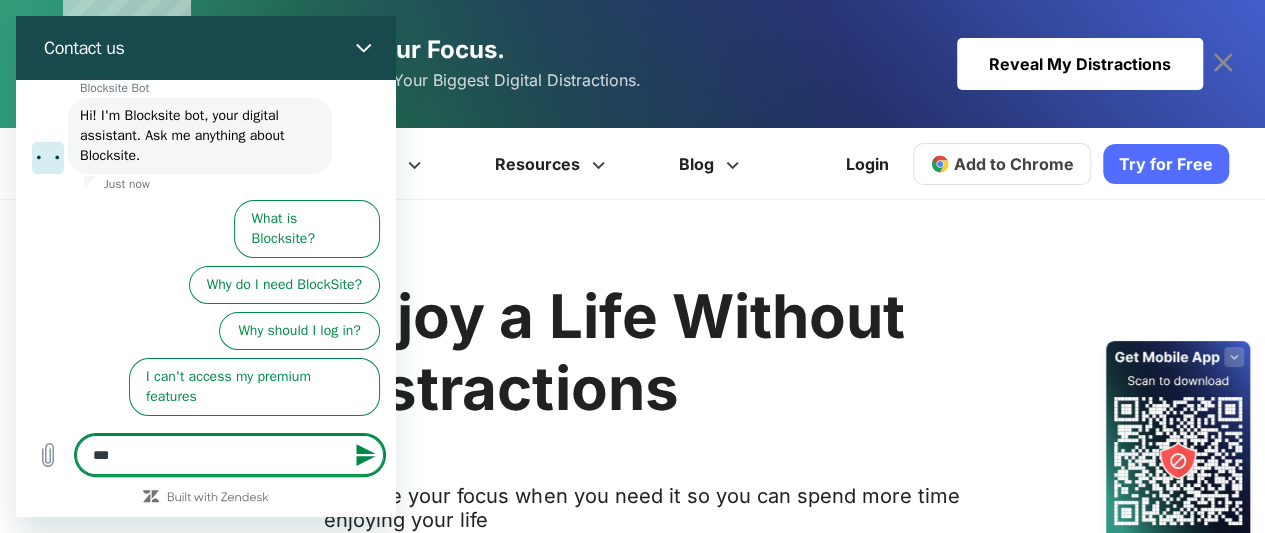 type on "***" 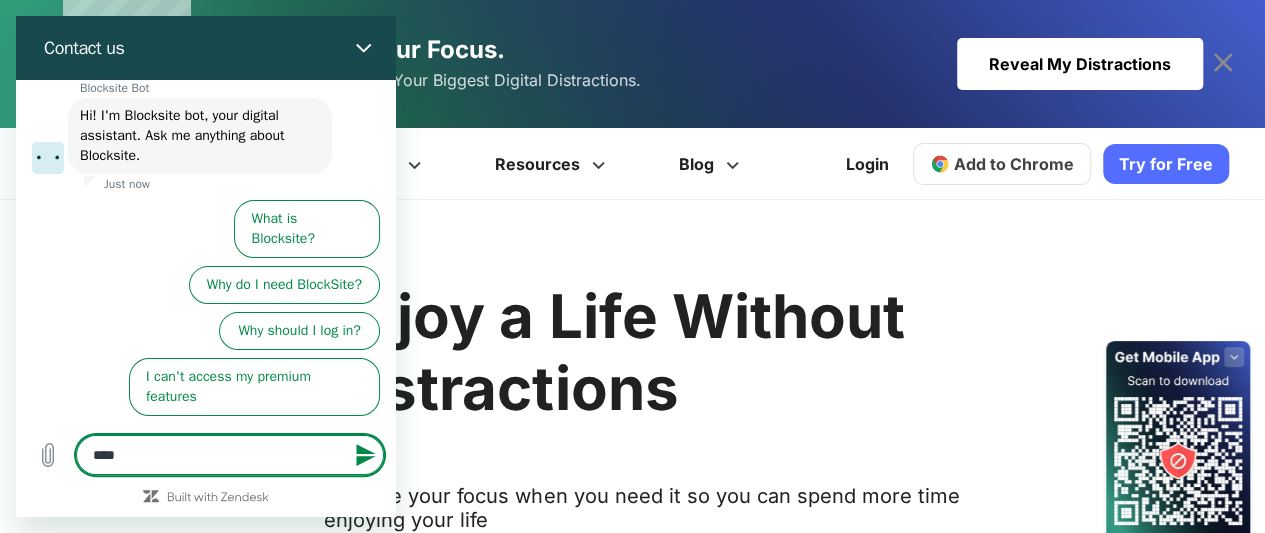 type on "*****" 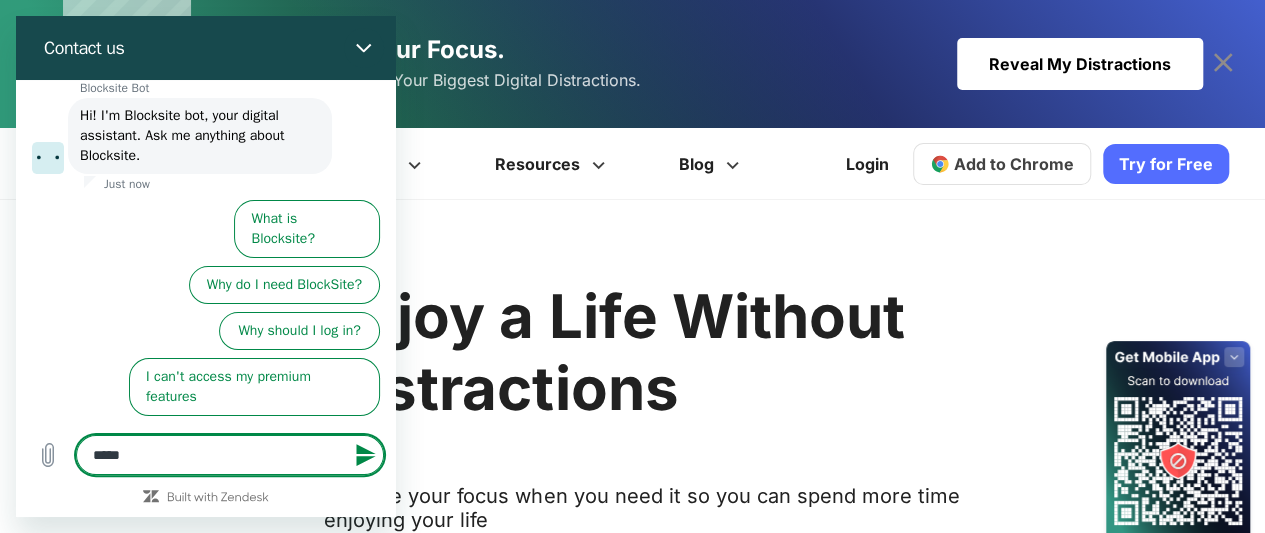 type on "******" 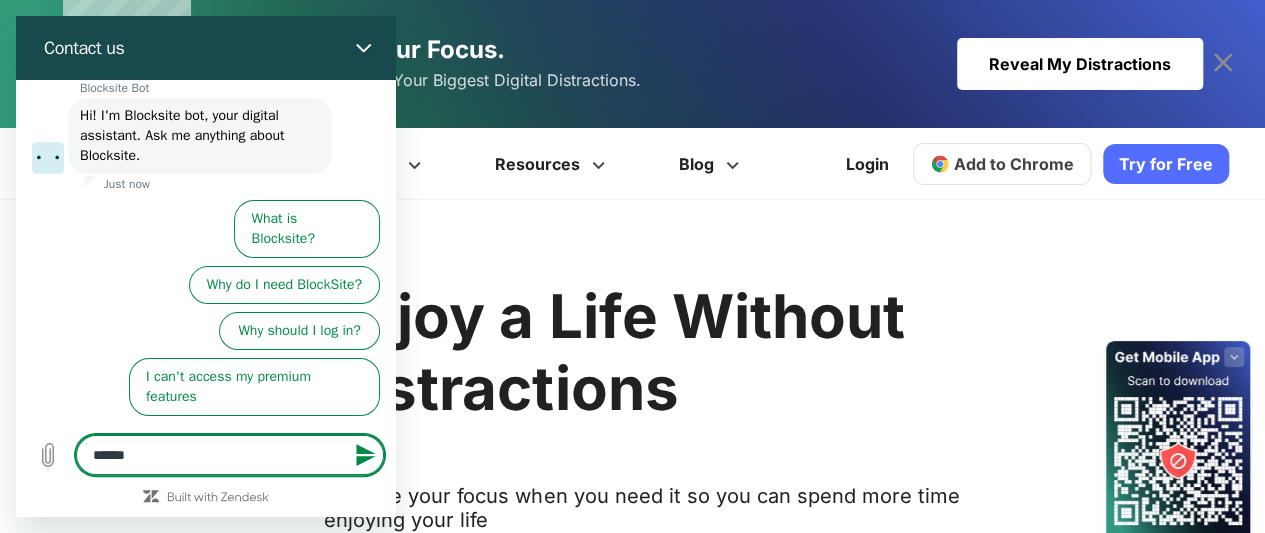 type on "******" 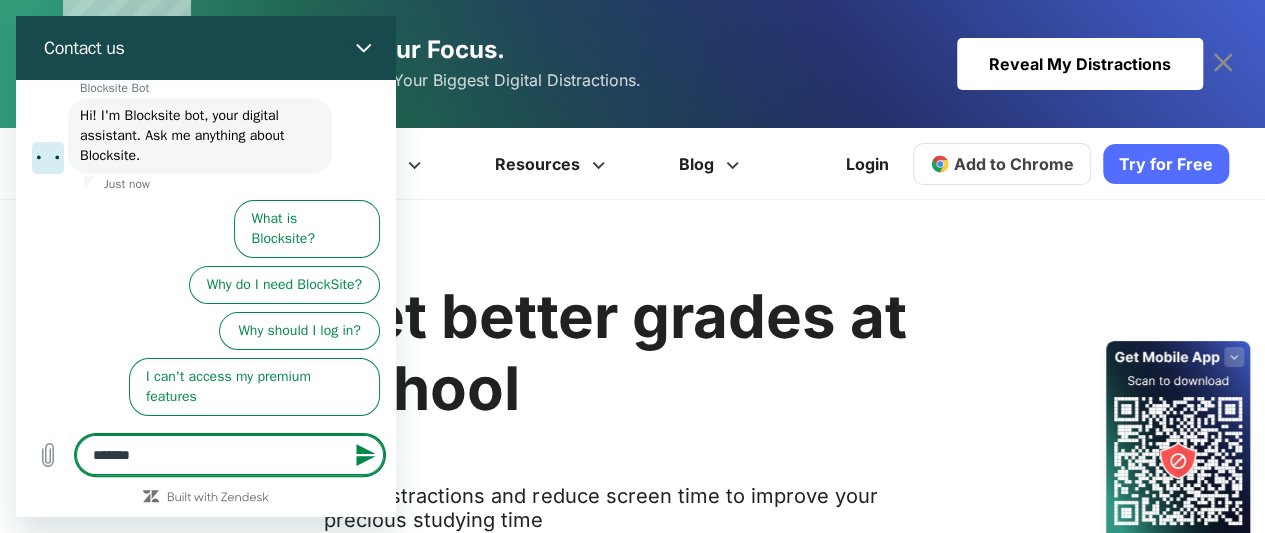 type on "********" 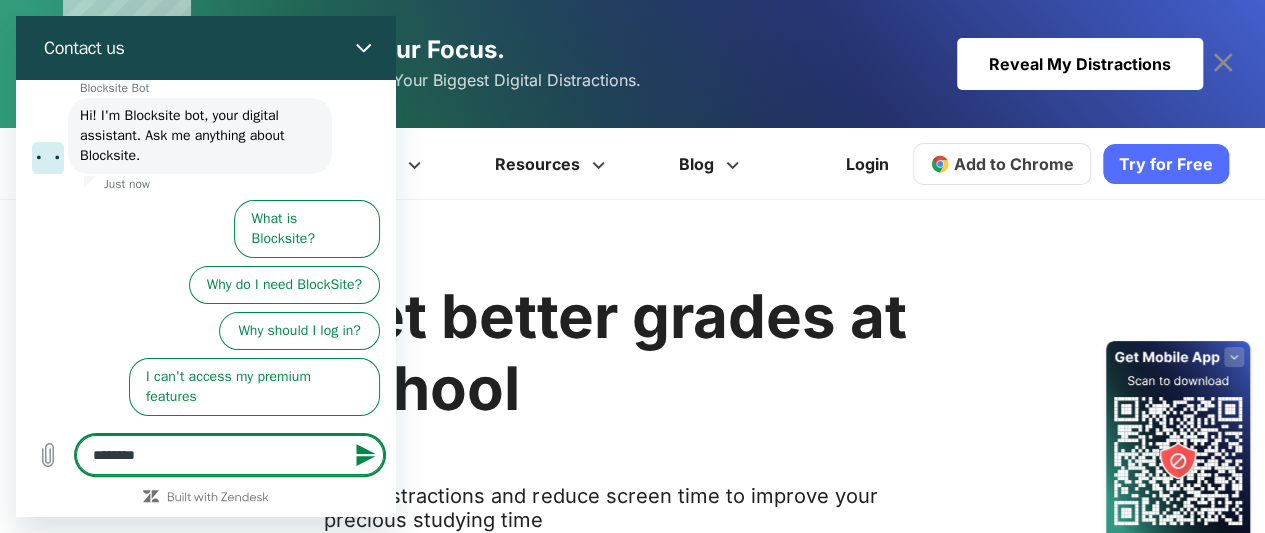 type on "********" 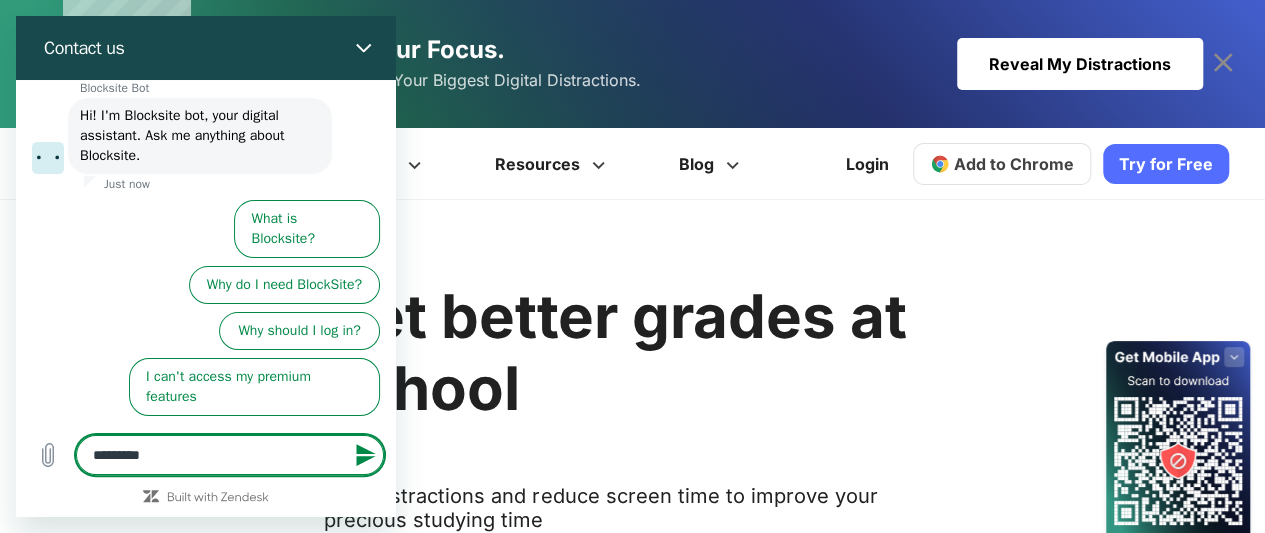 type on "**********" 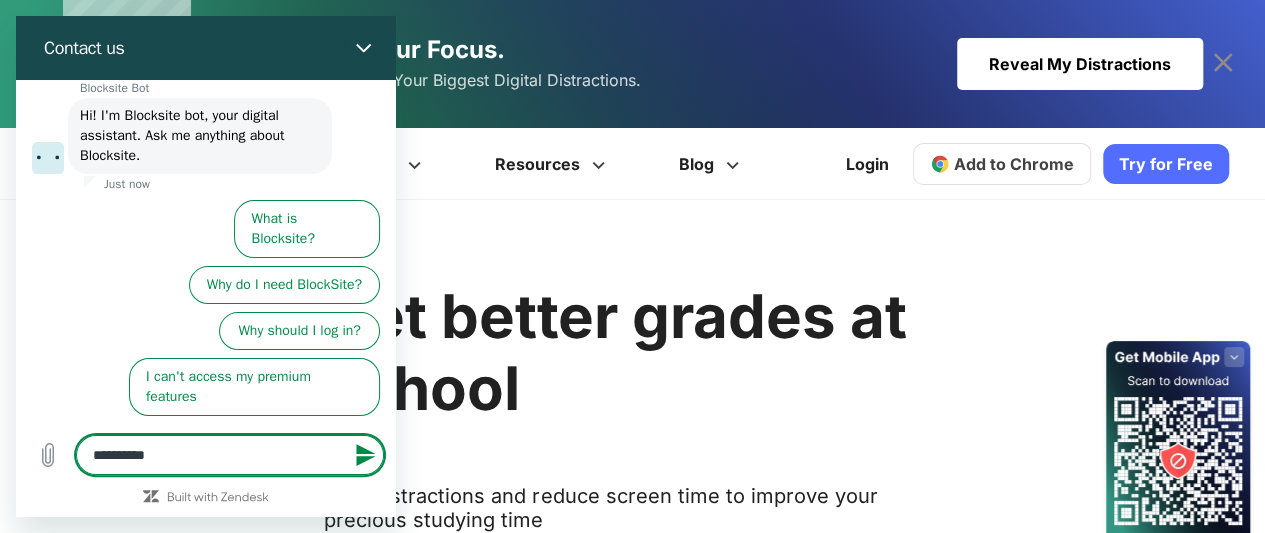 type on "**********" 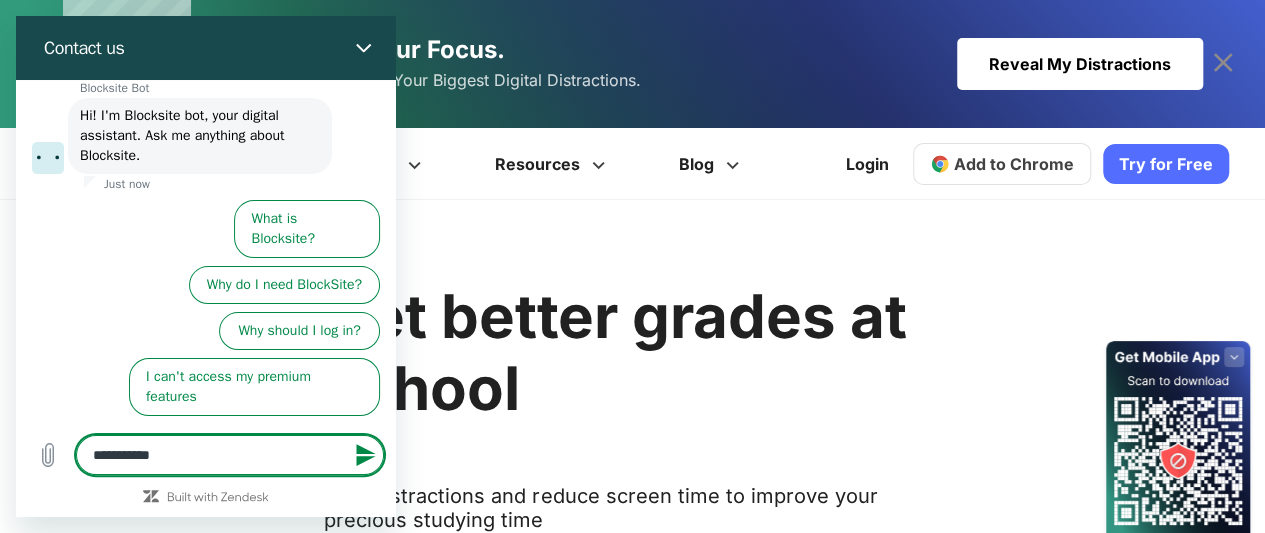 type on "**********" 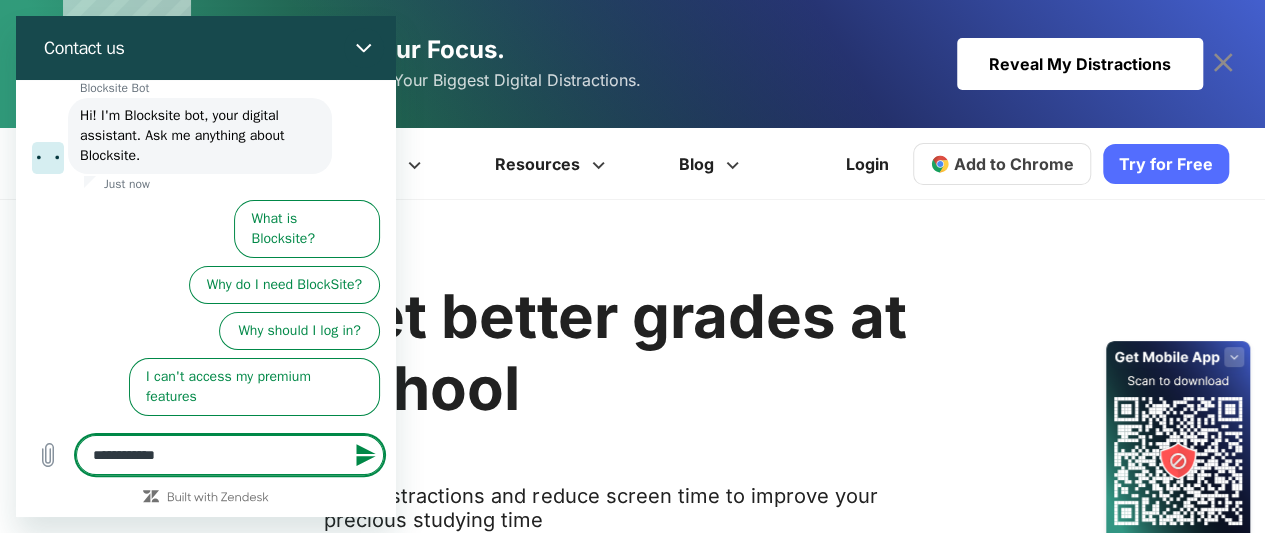 type on "**********" 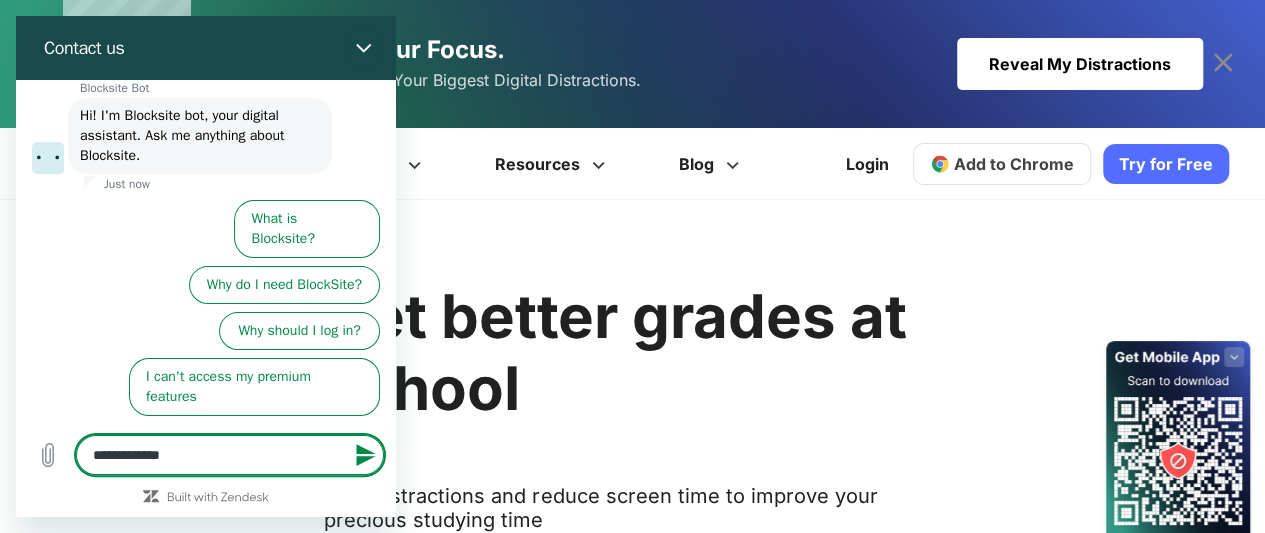 type on "**********" 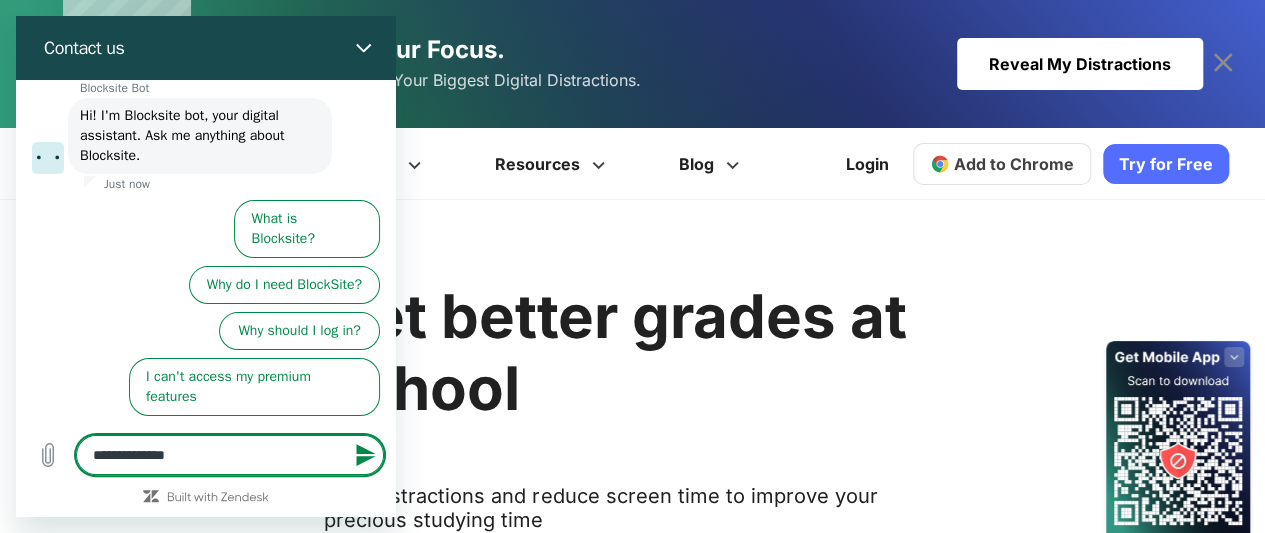 type on "**********" 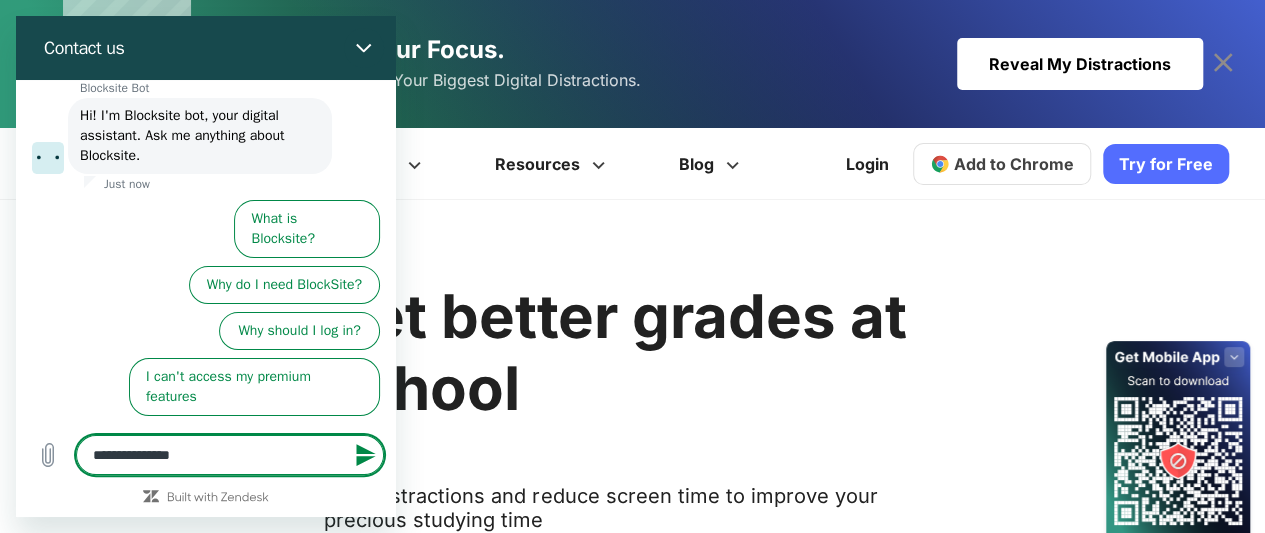 type on "**********" 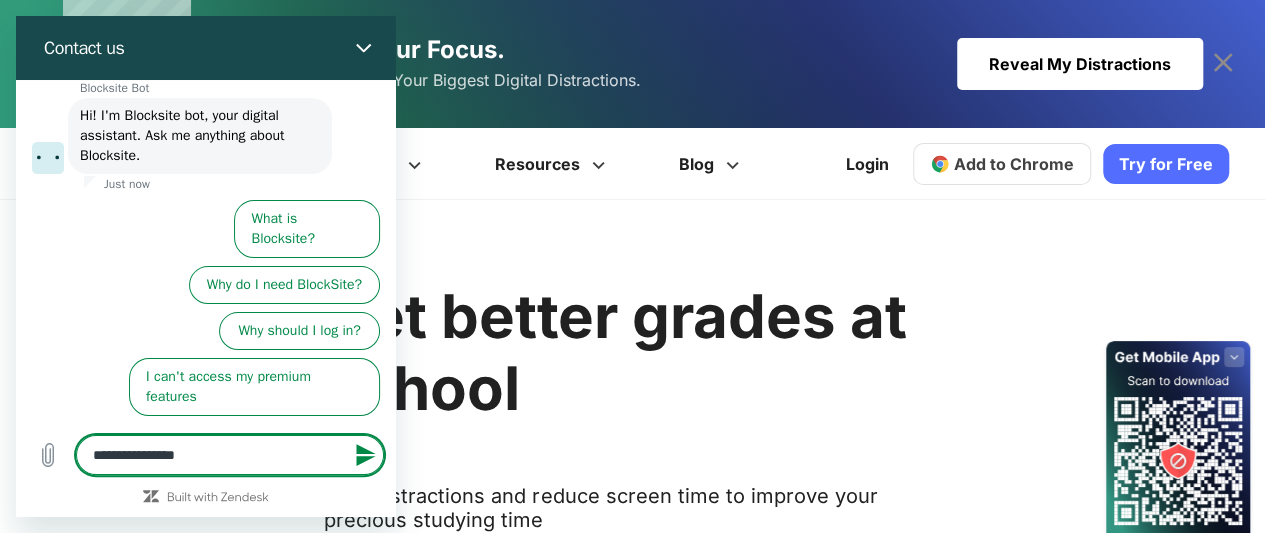 type on "**********" 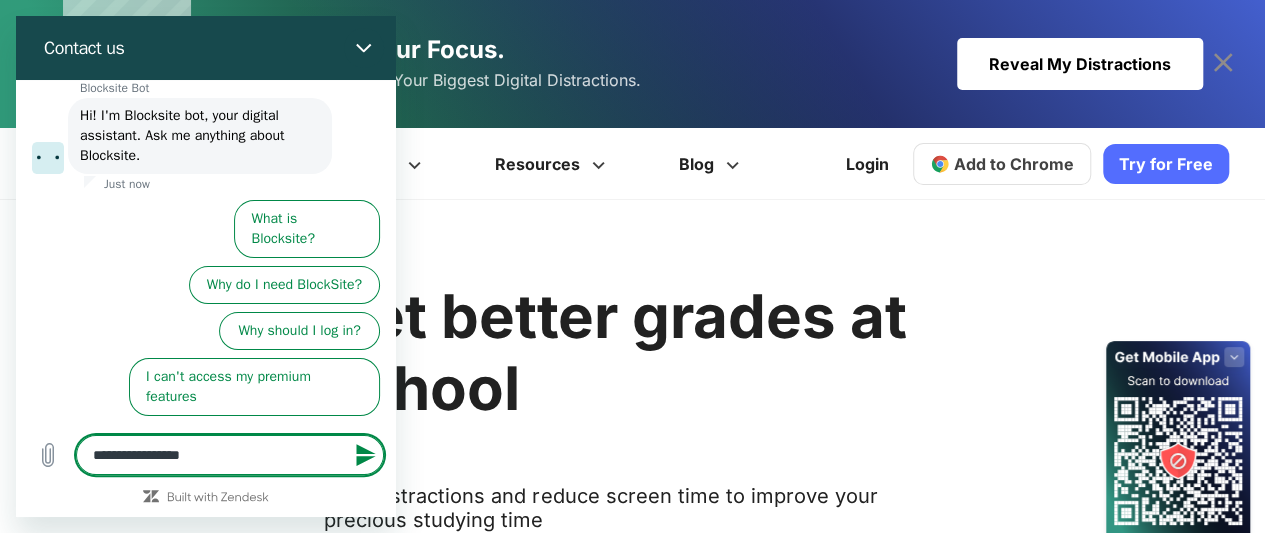 type on "**********" 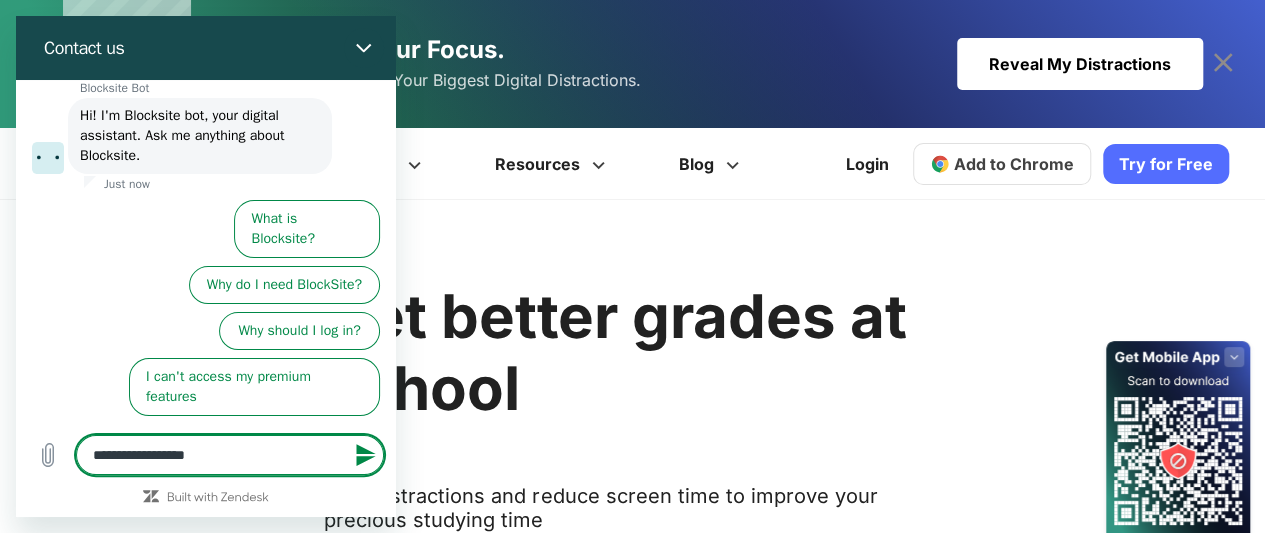 type on "**********" 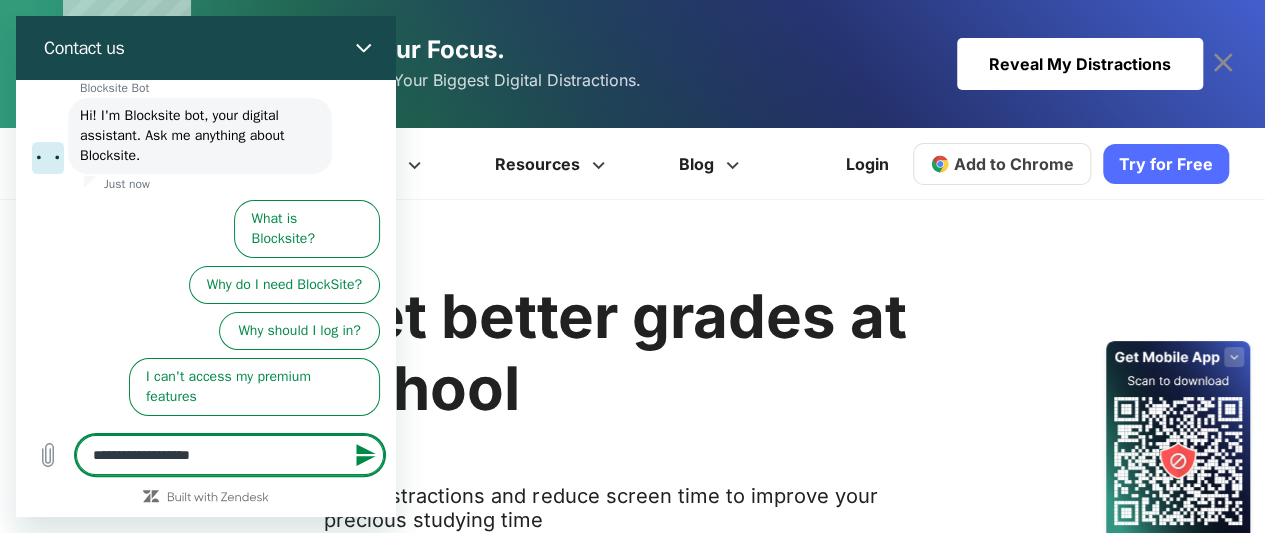 type on "**********" 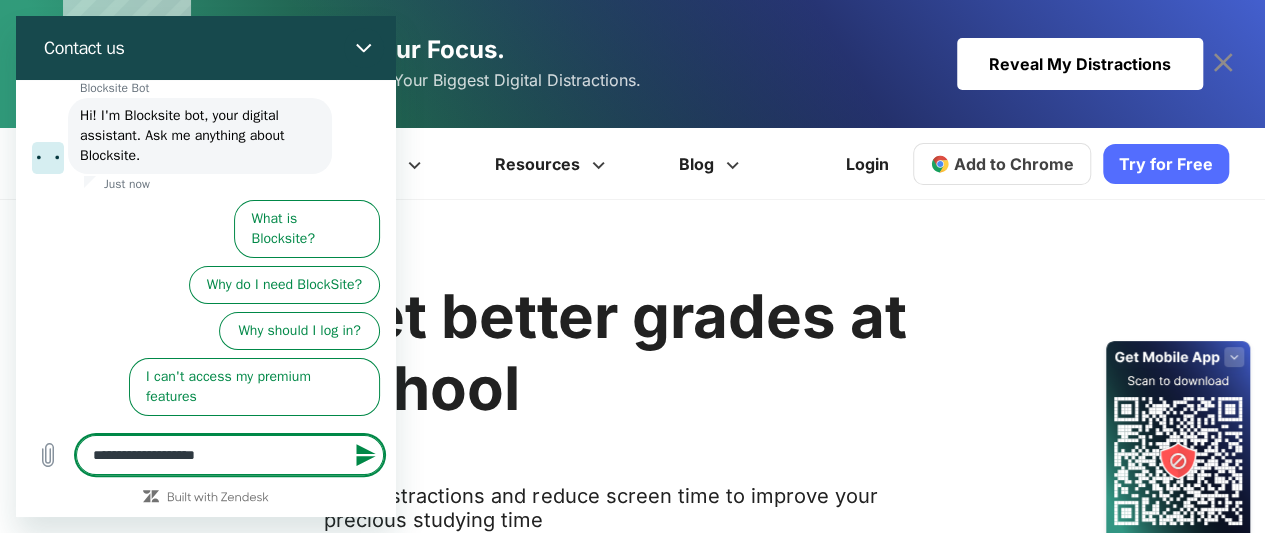 type on "**********" 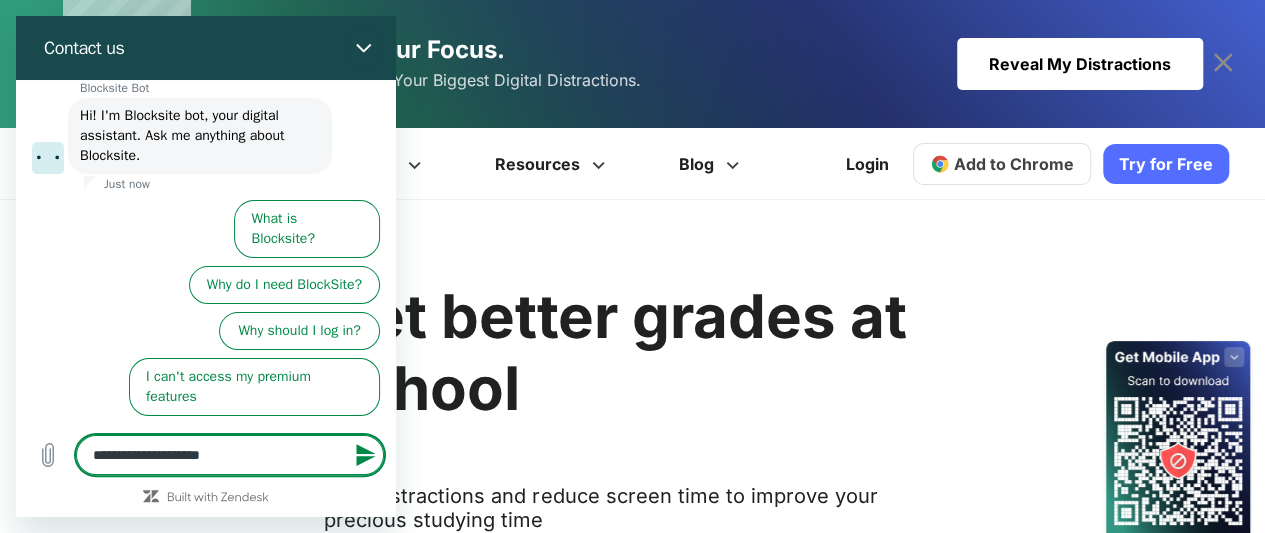 type on "**********" 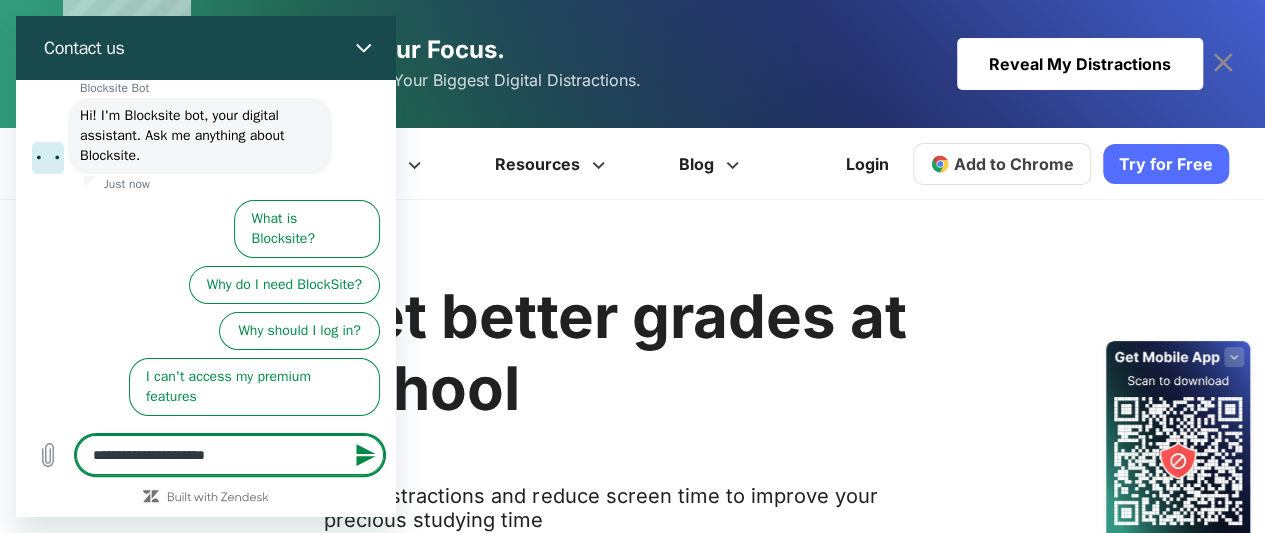 type on "**********" 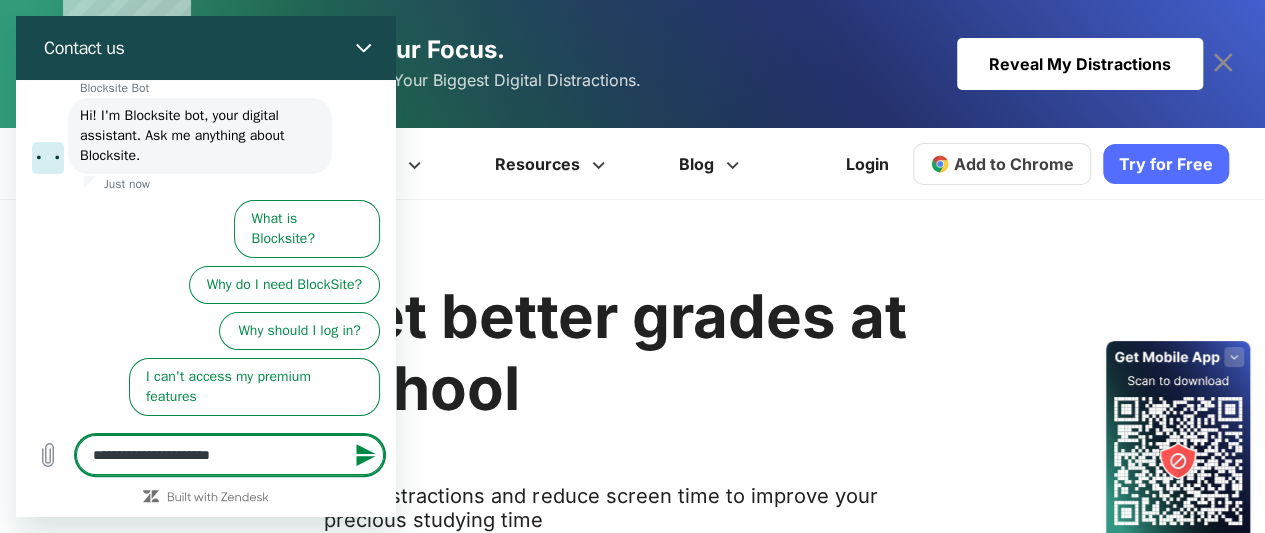 type on "**********" 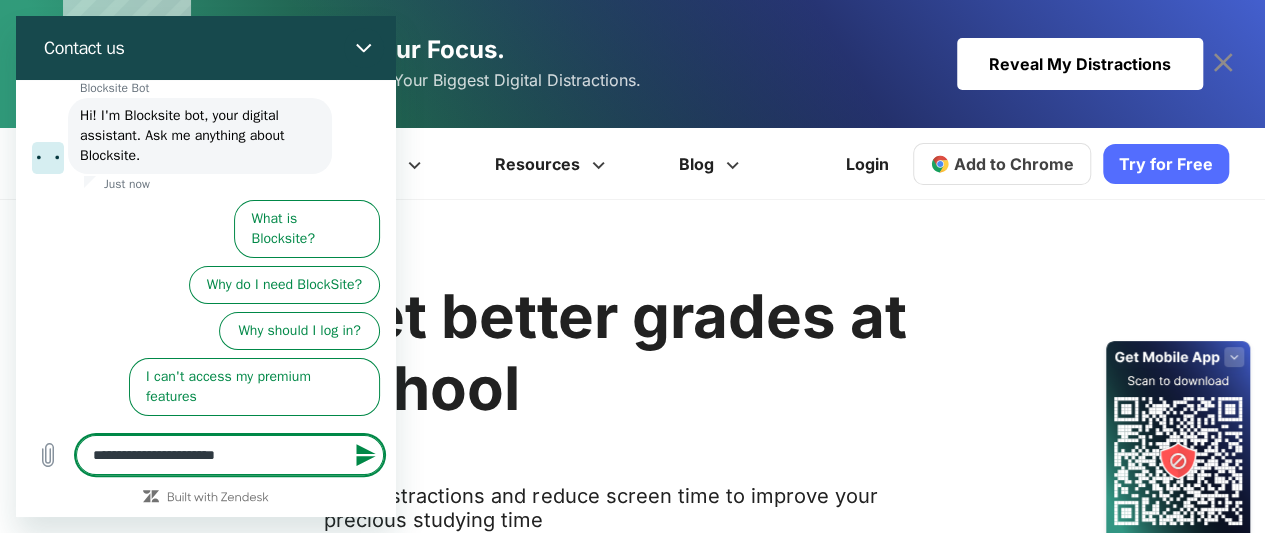 type on "**********" 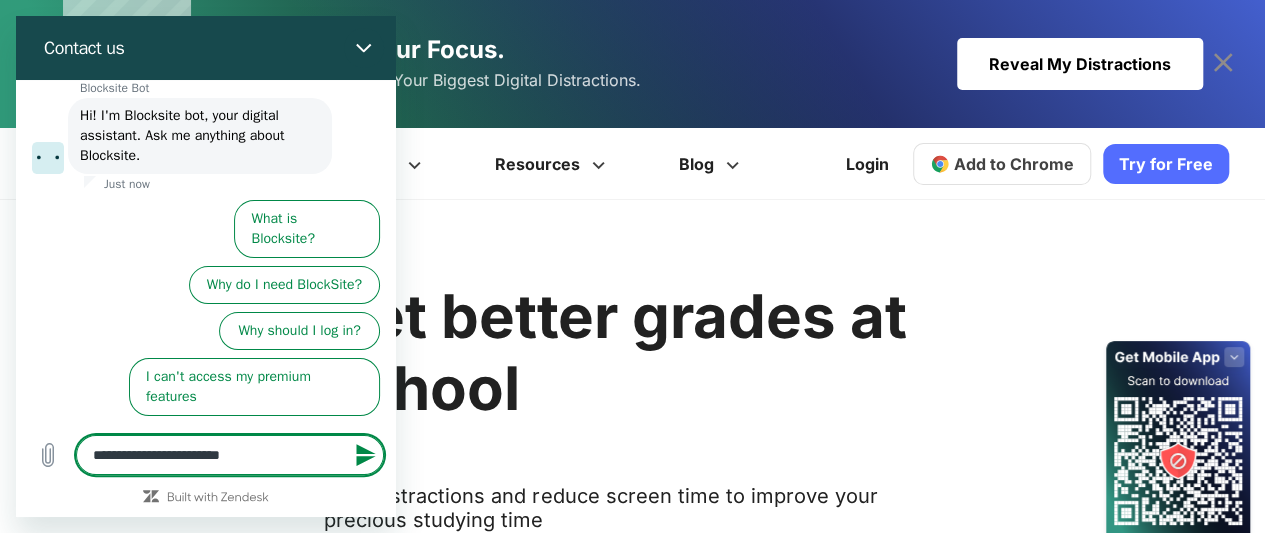 type on "*" 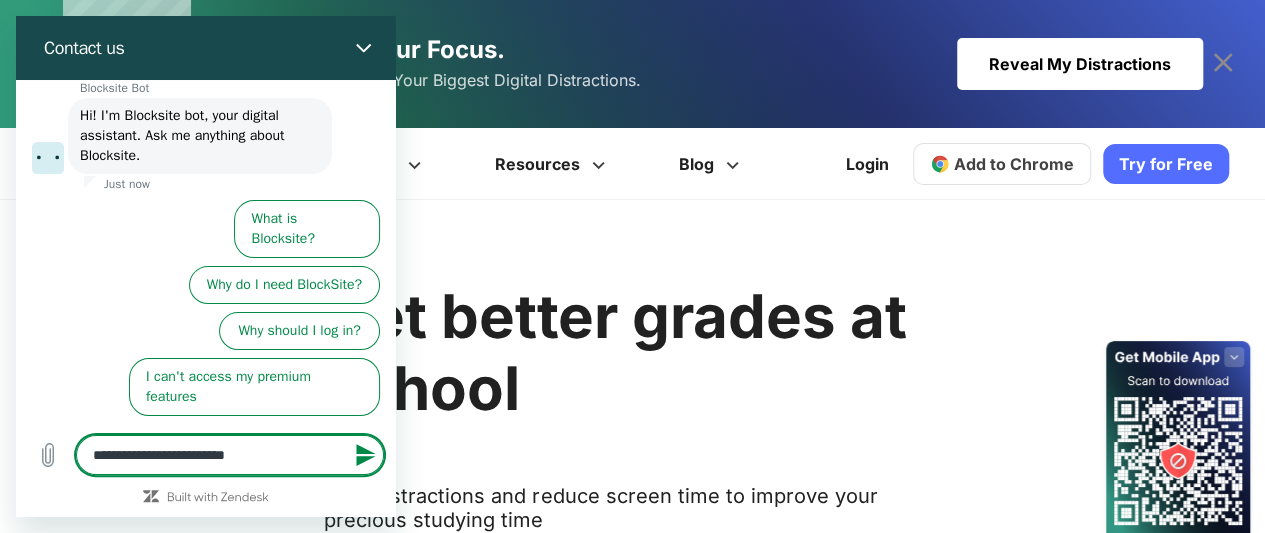 type on "**********" 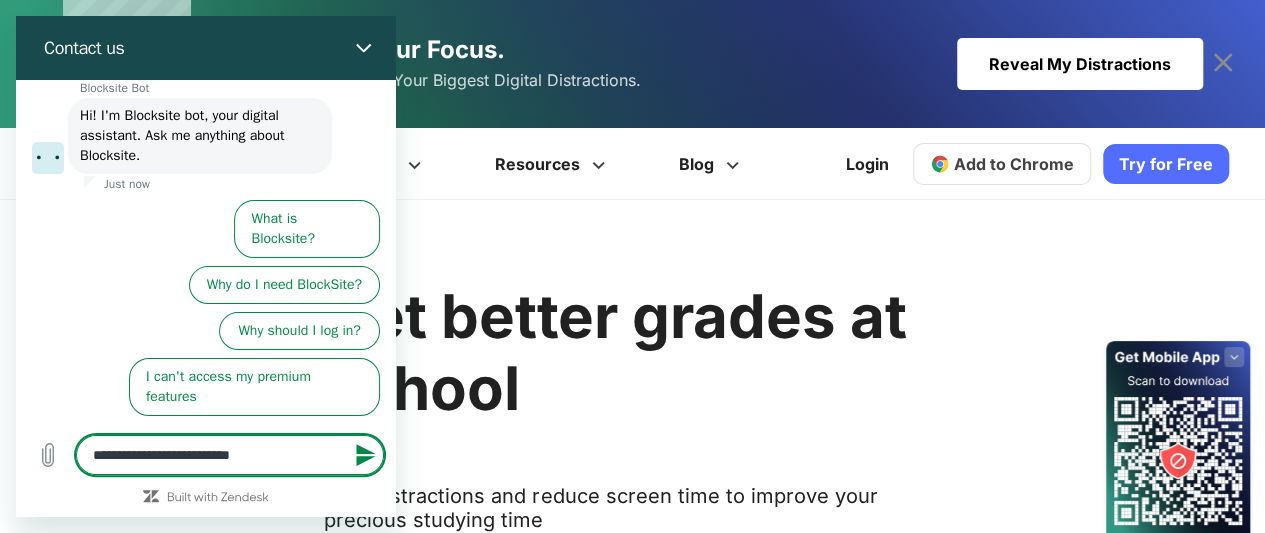 type 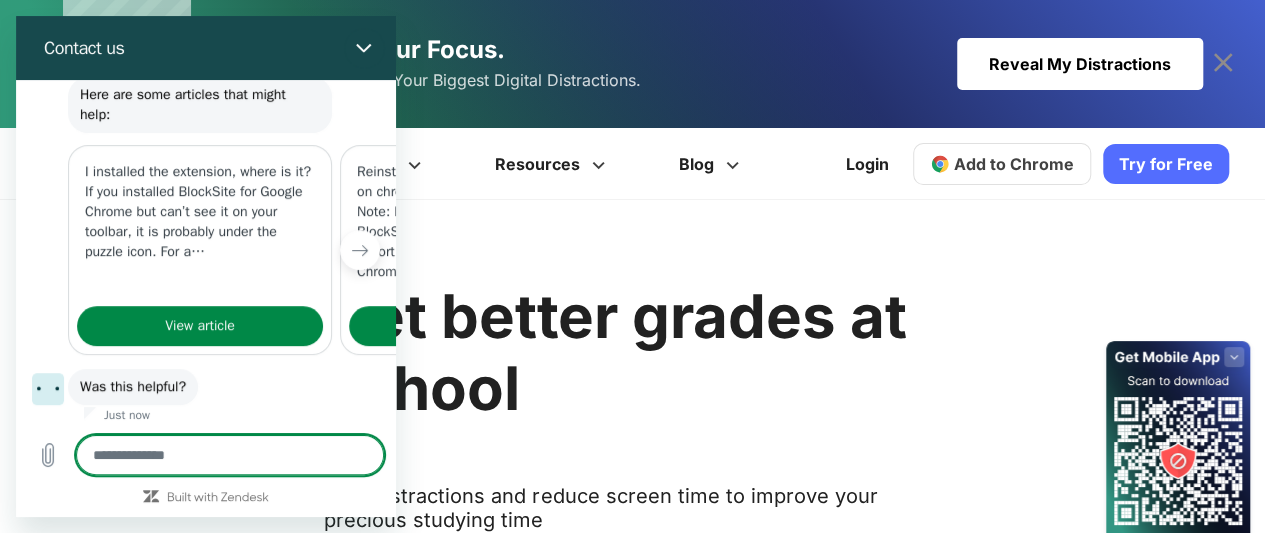 scroll, scrollTop: 264, scrollLeft: 0, axis: vertical 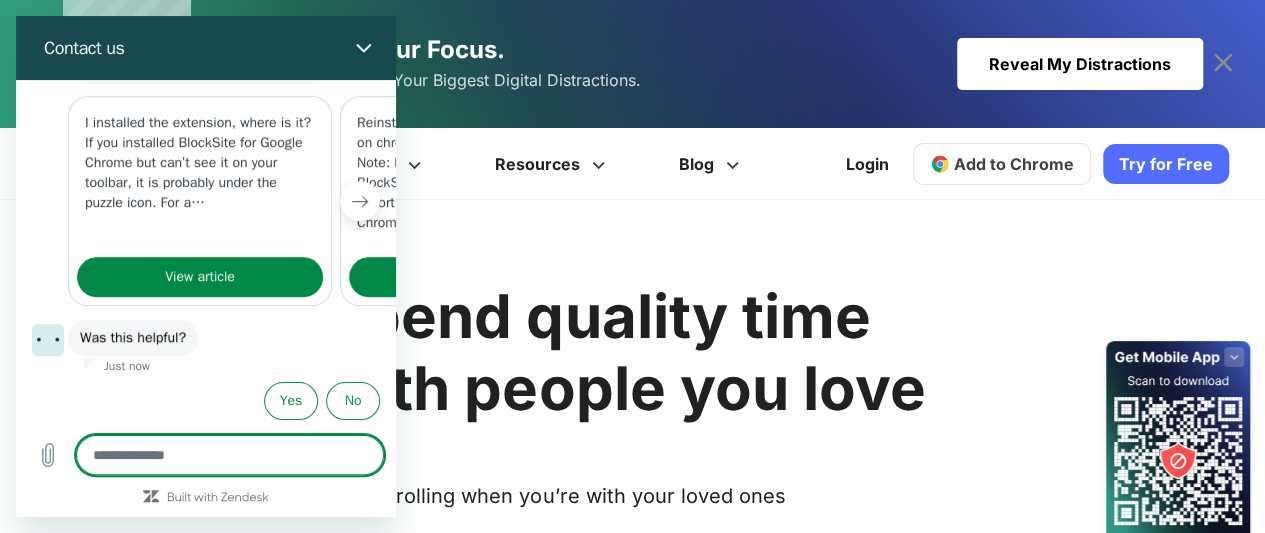 click 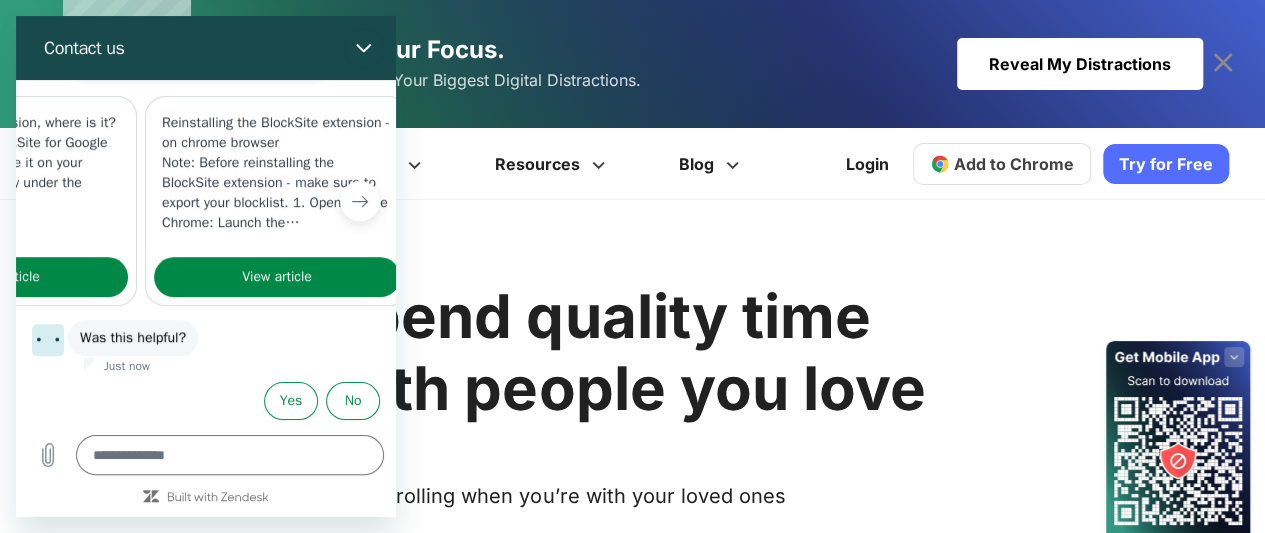 scroll, scrollTop: 0, scrollLeft: 256, axis: horizontal 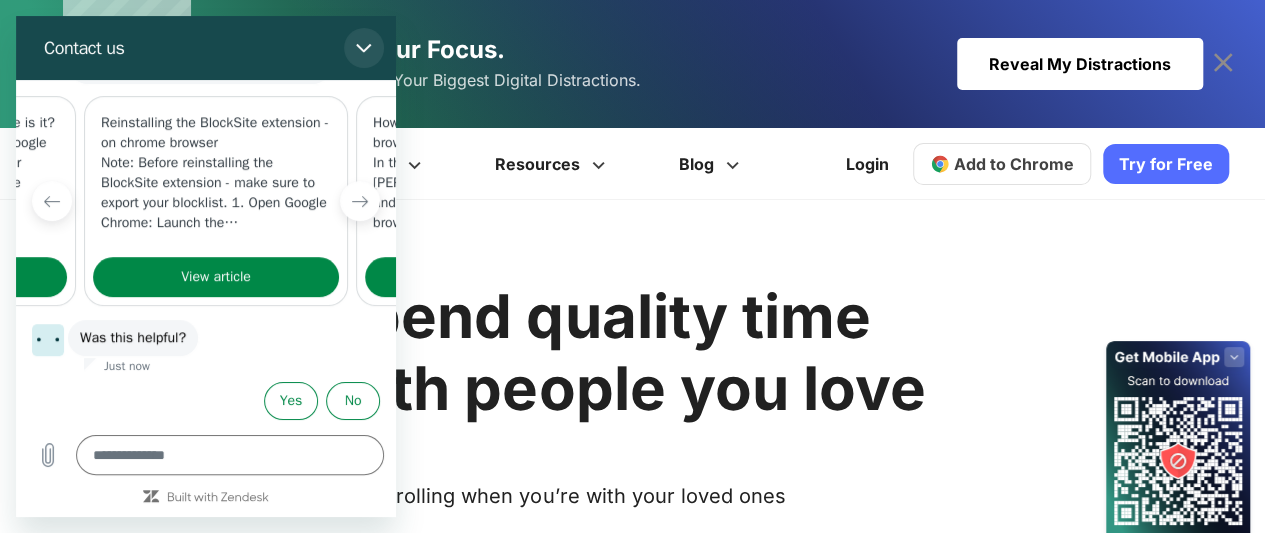 click at bounding box center (364, 48) 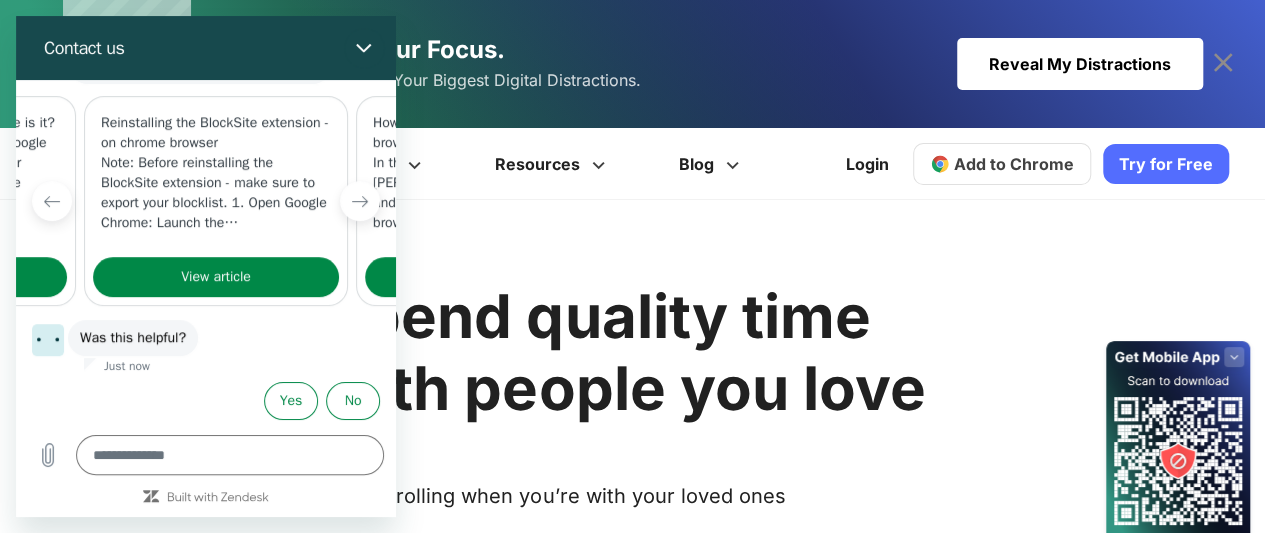 type on "*" 